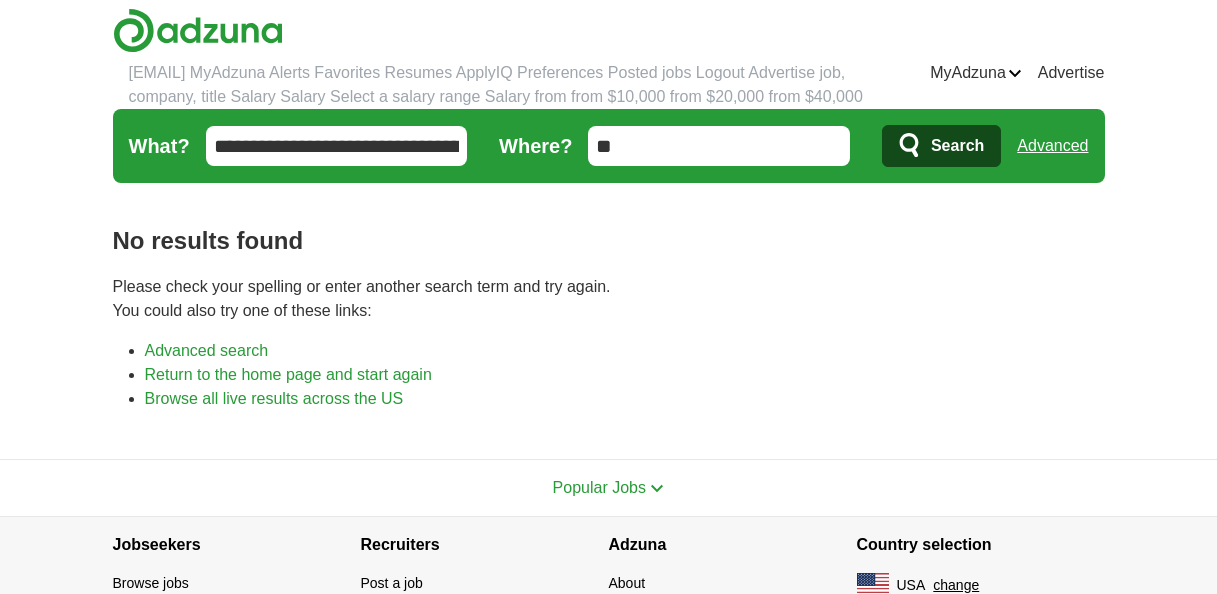 scroll, scrollTop: 0, scrollLeft: 0, axis: both 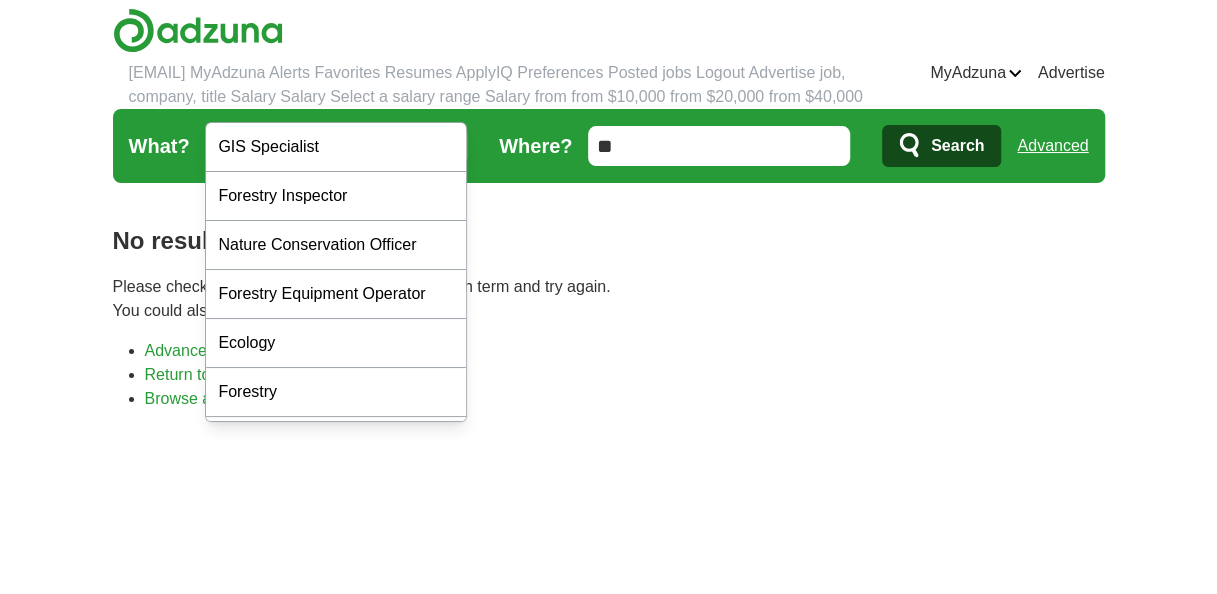 drag, startPoint x: 422, startPoint y: 99, endPoint x: 0, endPoint y: 42, distance: 425.83212 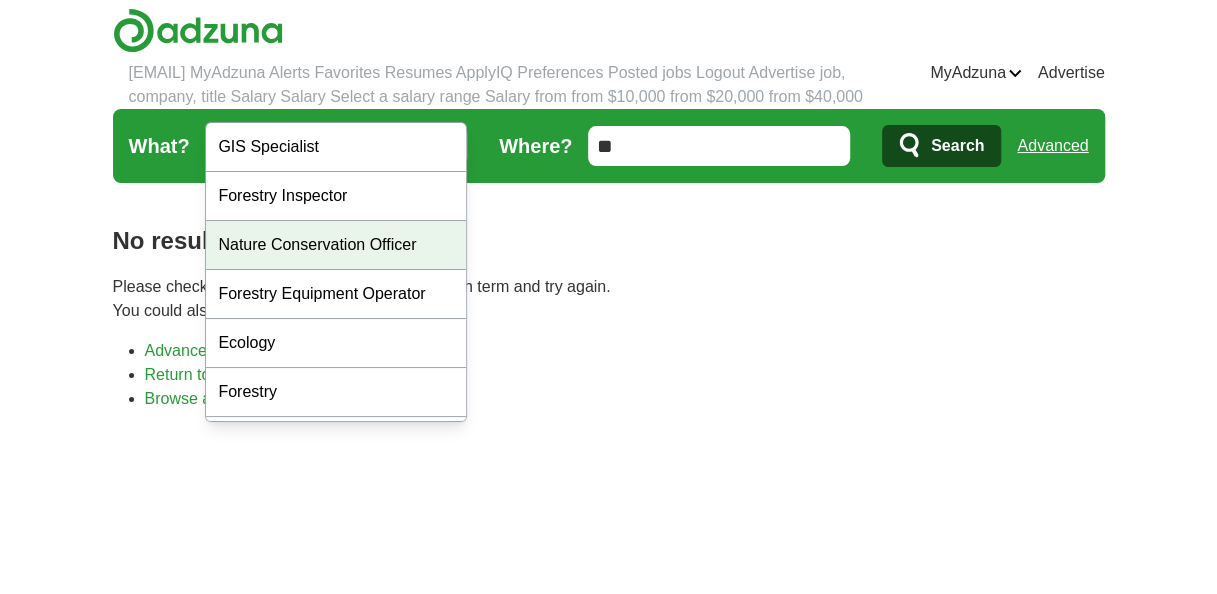 scroll, scrollTop: 90, scrollLeft: 0, axis: vertical 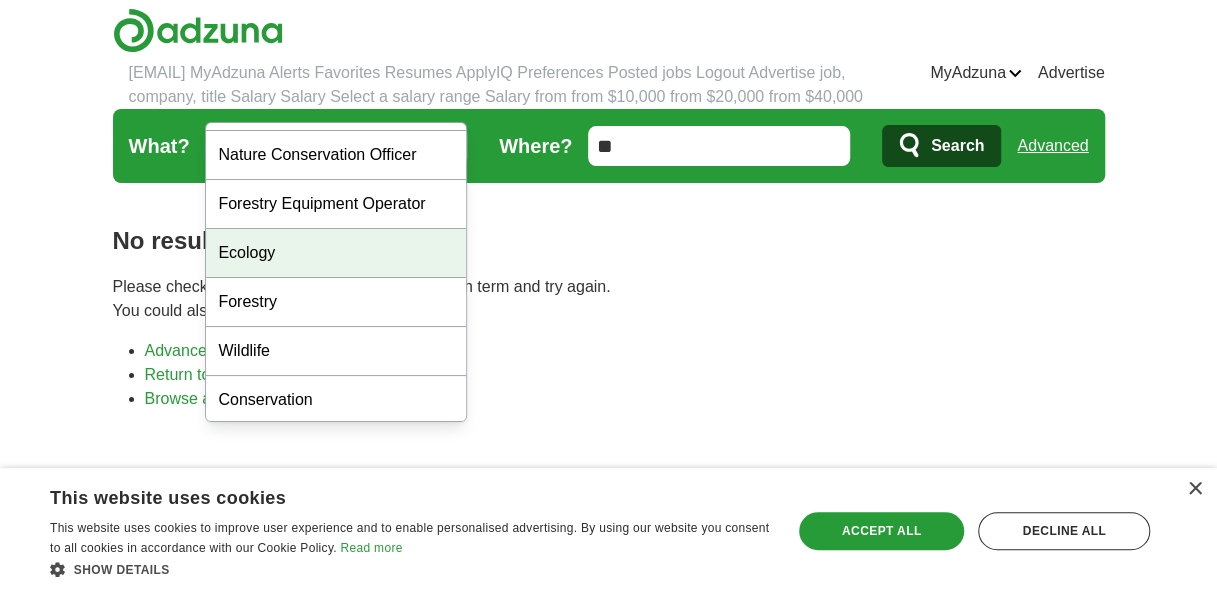 click on "Ecology" at bounding box center (336, 253) 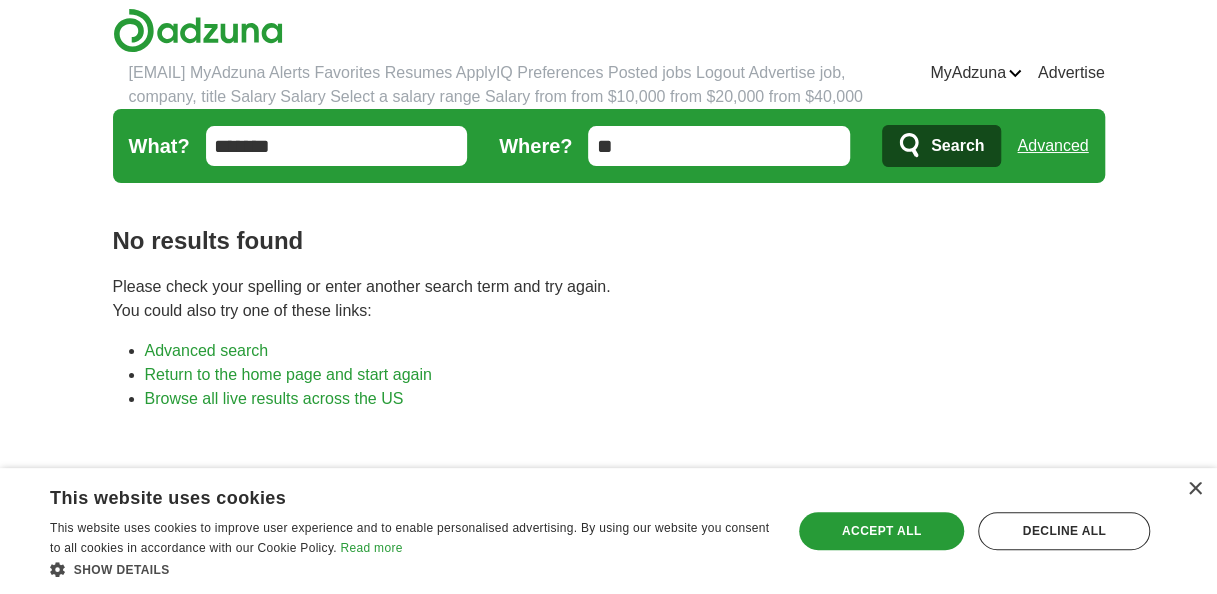 click on "Search" at bounding box center [957, 146] 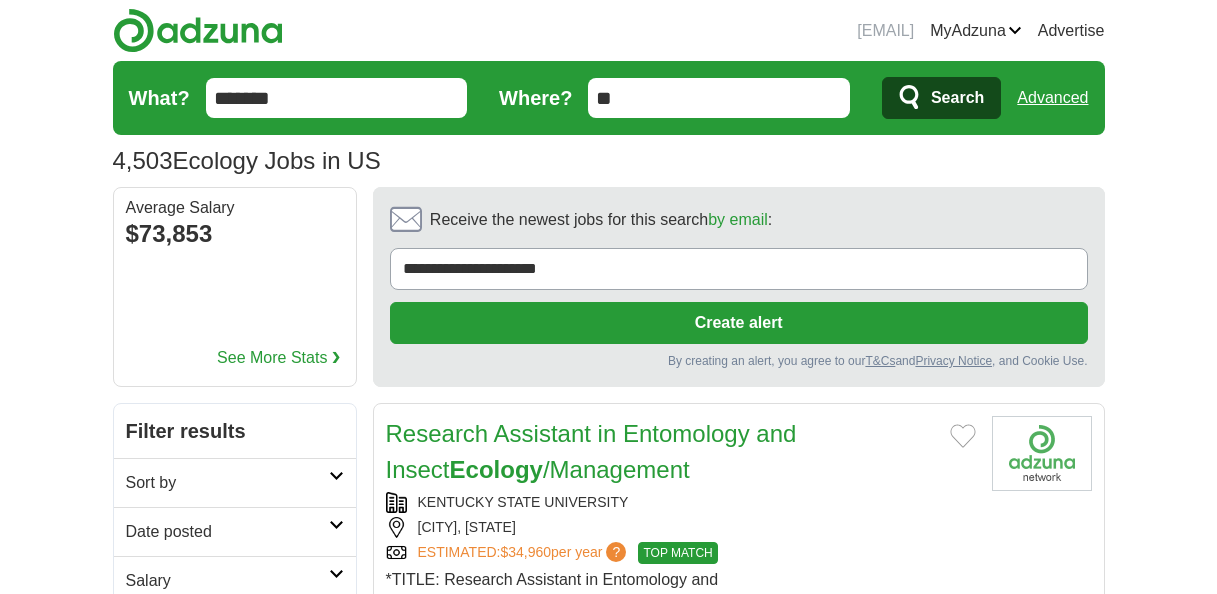 scroll, scrollTop: 0, scrollLeft: 0, axis: both 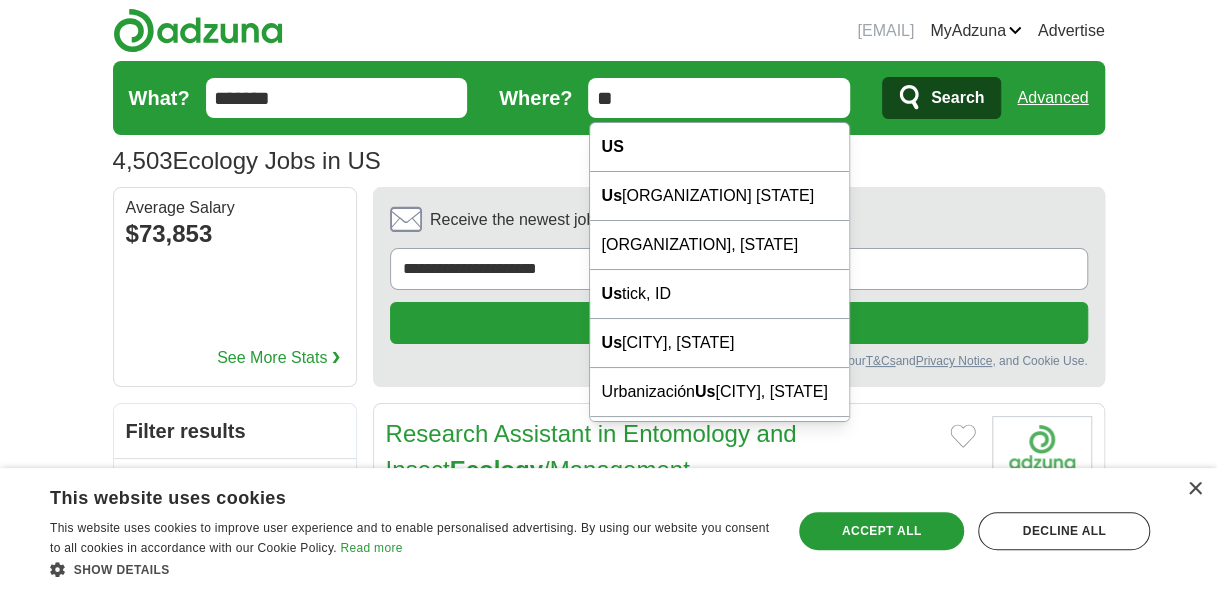drag, startPoint x: 682, startPoint y: 113, endPoint x: 528, endPoint y: 82, distance: 157.08914 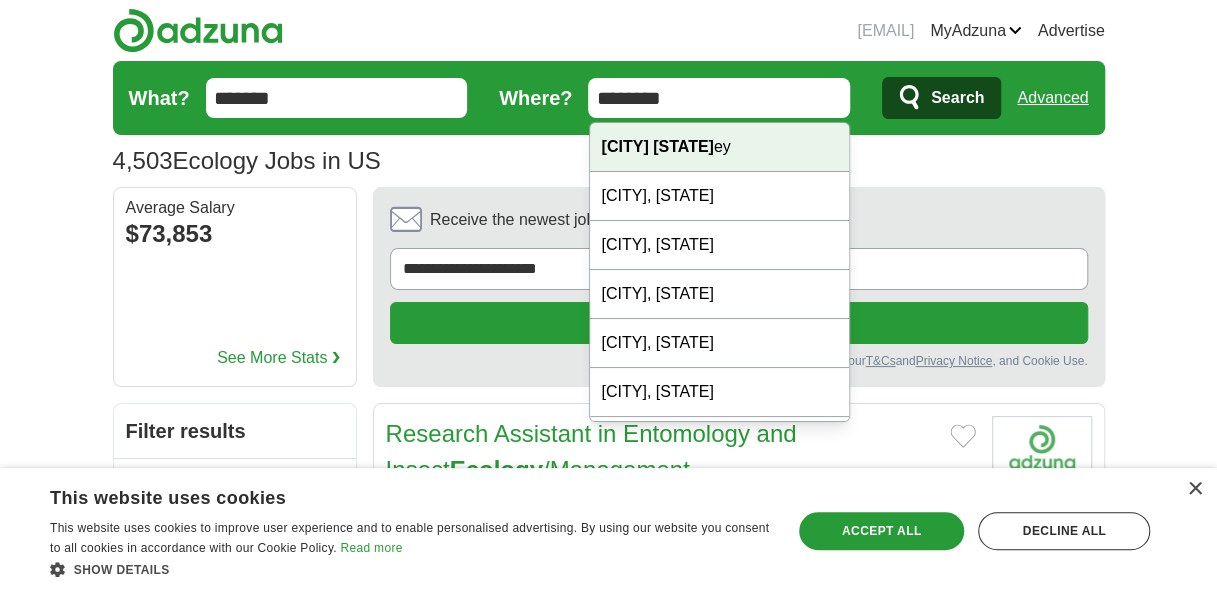 click on "New Jers ey" at bounding box center [720, 147] 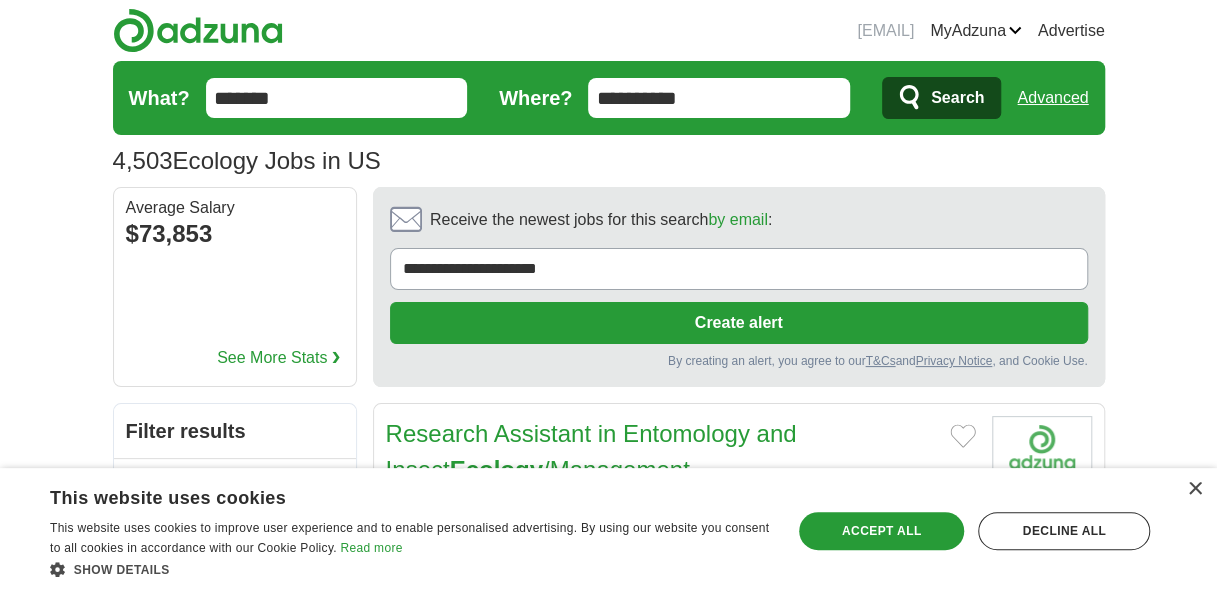 click on "Search" at bounding box center (941, 98) 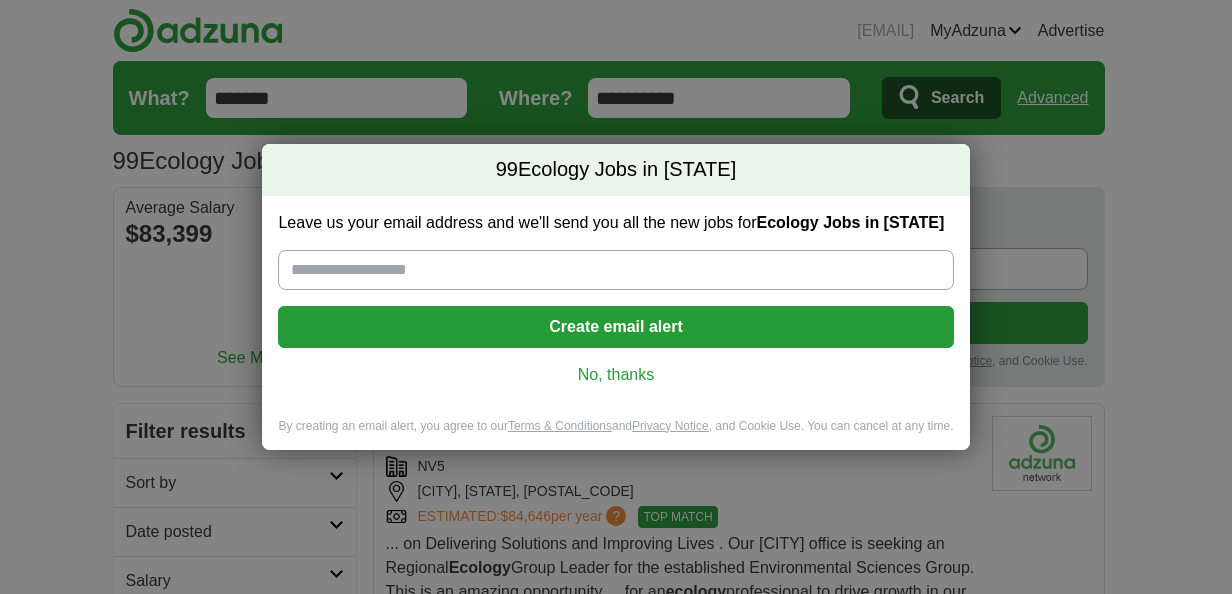scroll, scrollTop: 0, scrollLeft: 0, axis: both 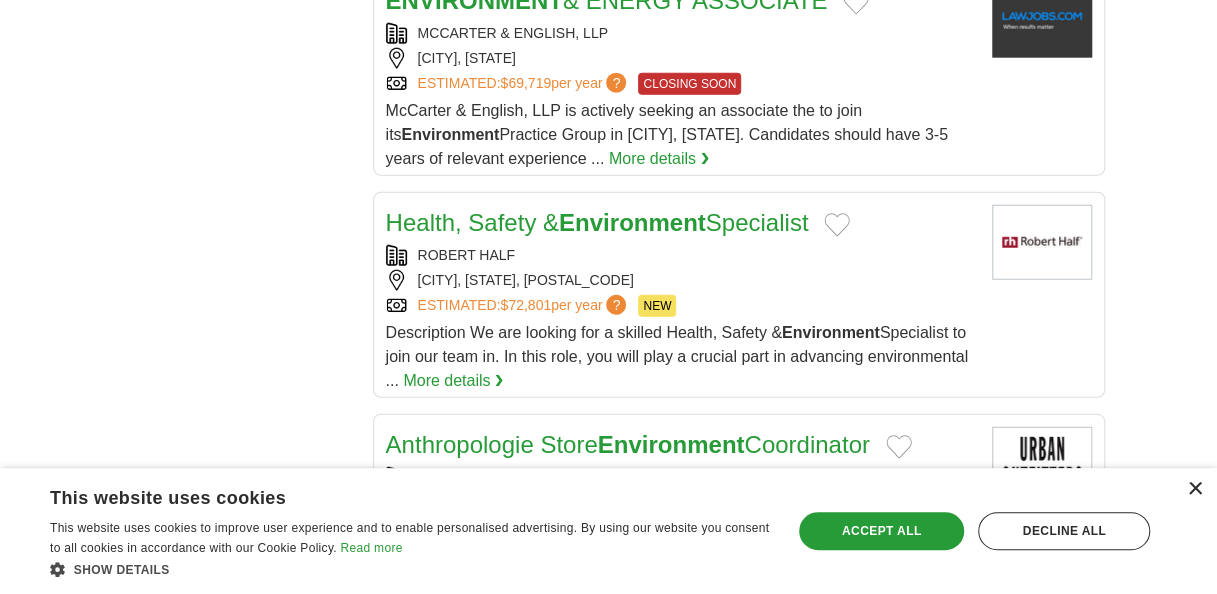 click on "×" at bounding box center [1194, 489] 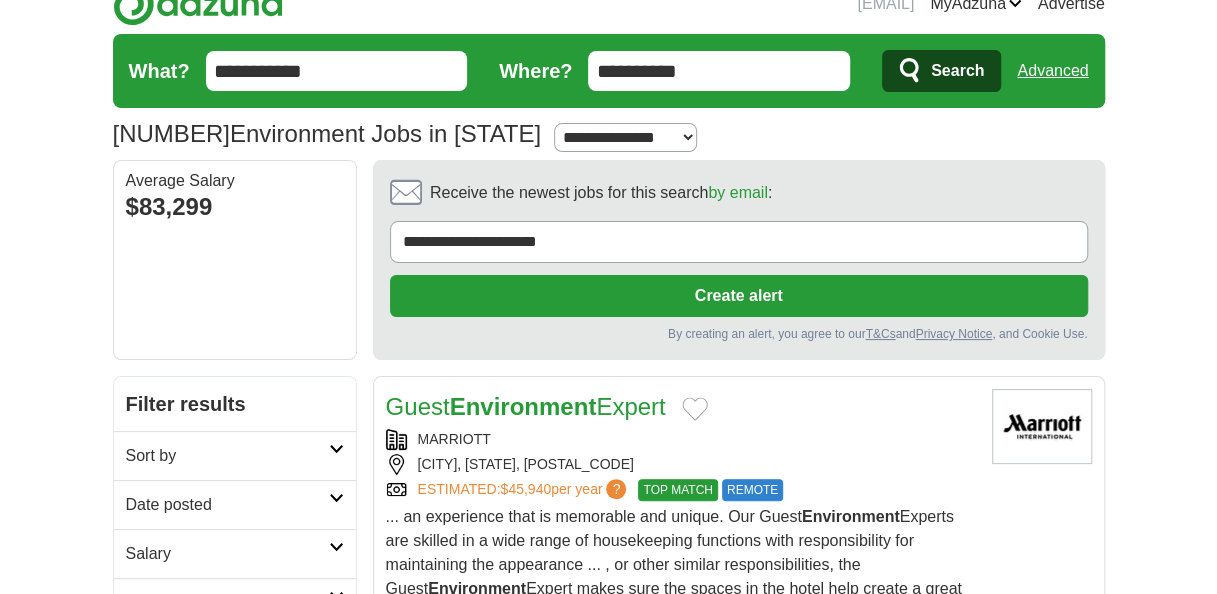 scroll, scrollTop: 0, scrollLeft: 0, axis: both 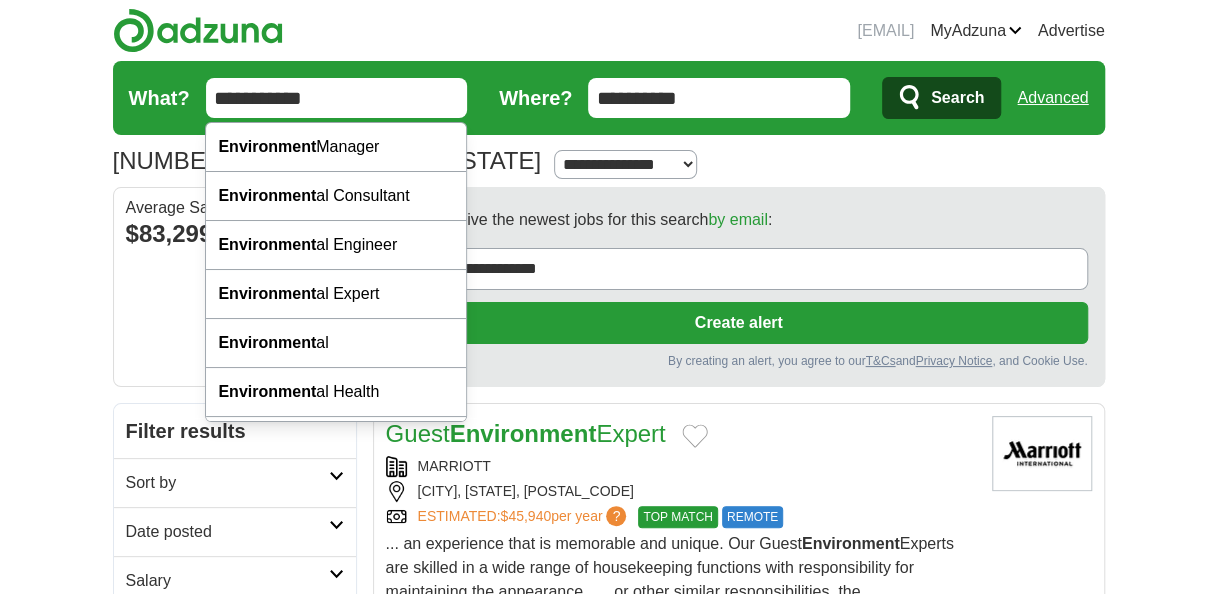 drag, startPoint x: 351, startPoint y: 98, endPoint x: 28, endPoint y: 89, distance: 323.12537 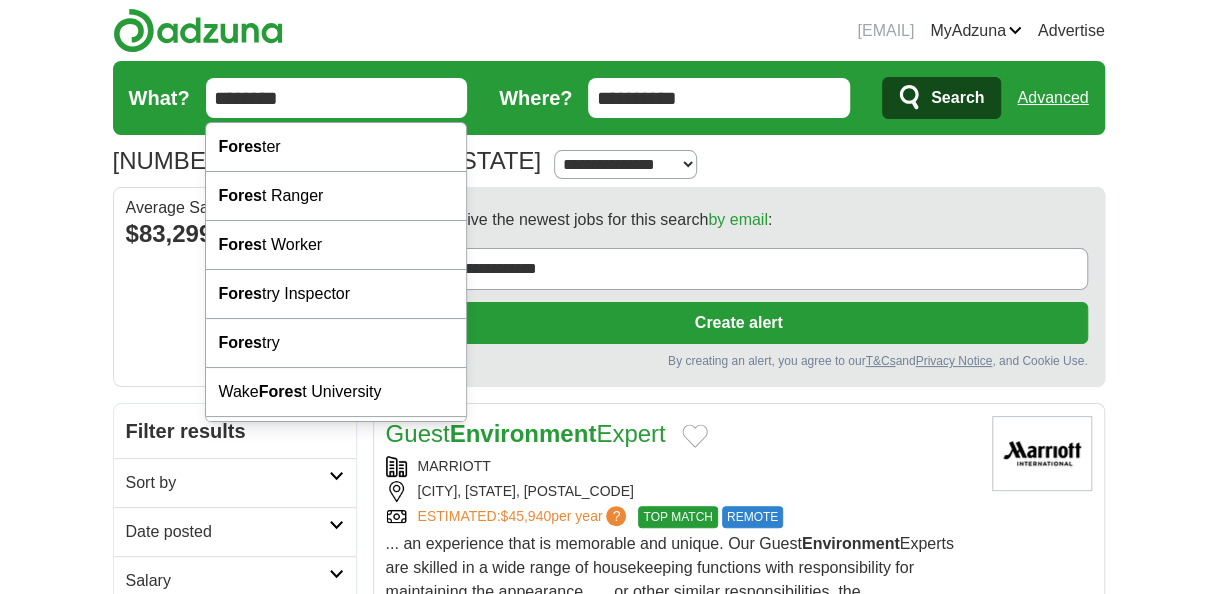 type on "********" 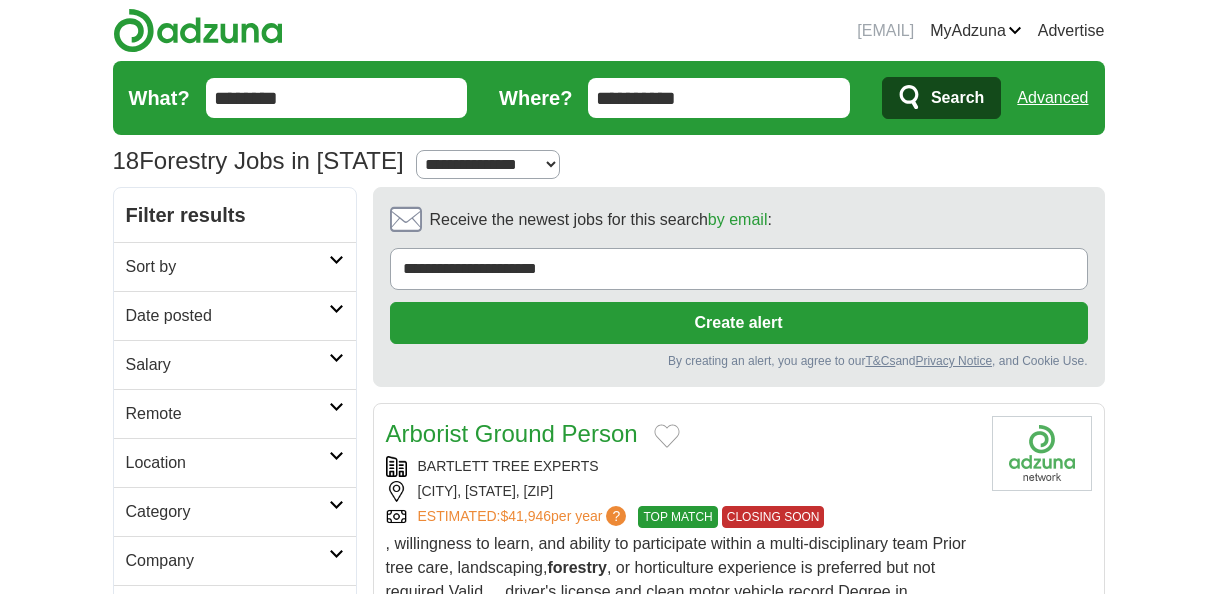 scroll, scrollTop: 0, scrollLeft: 0, axis: both 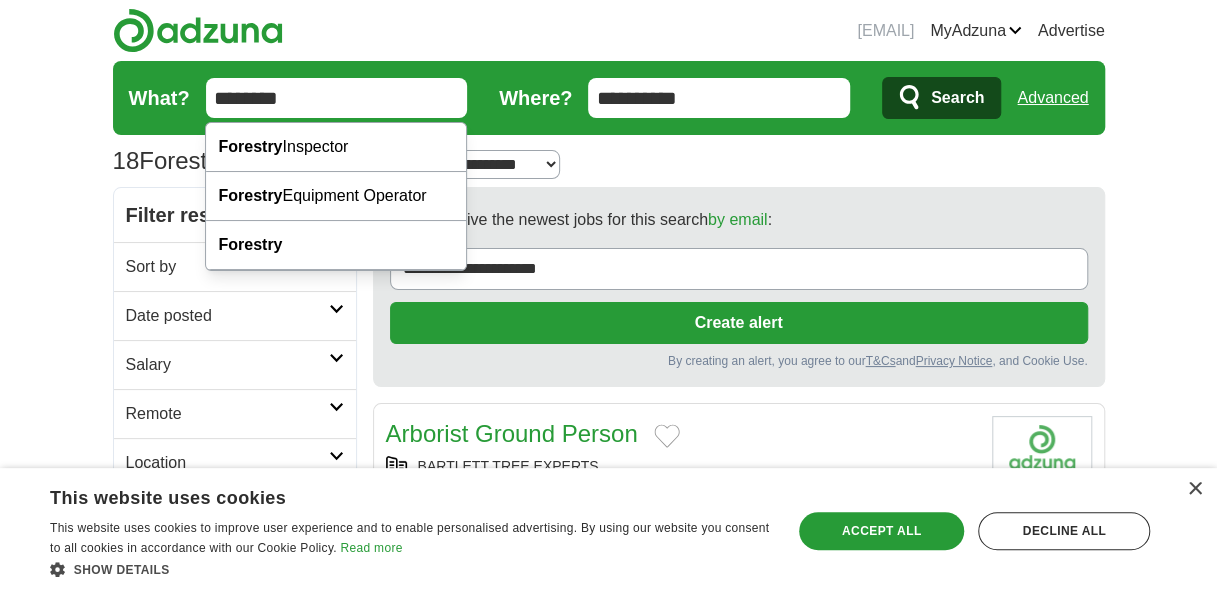 drag, startPoint x: 328, startPoint y: 106, endPoint x: 184, endPoint y: 80, distance: 146.3284 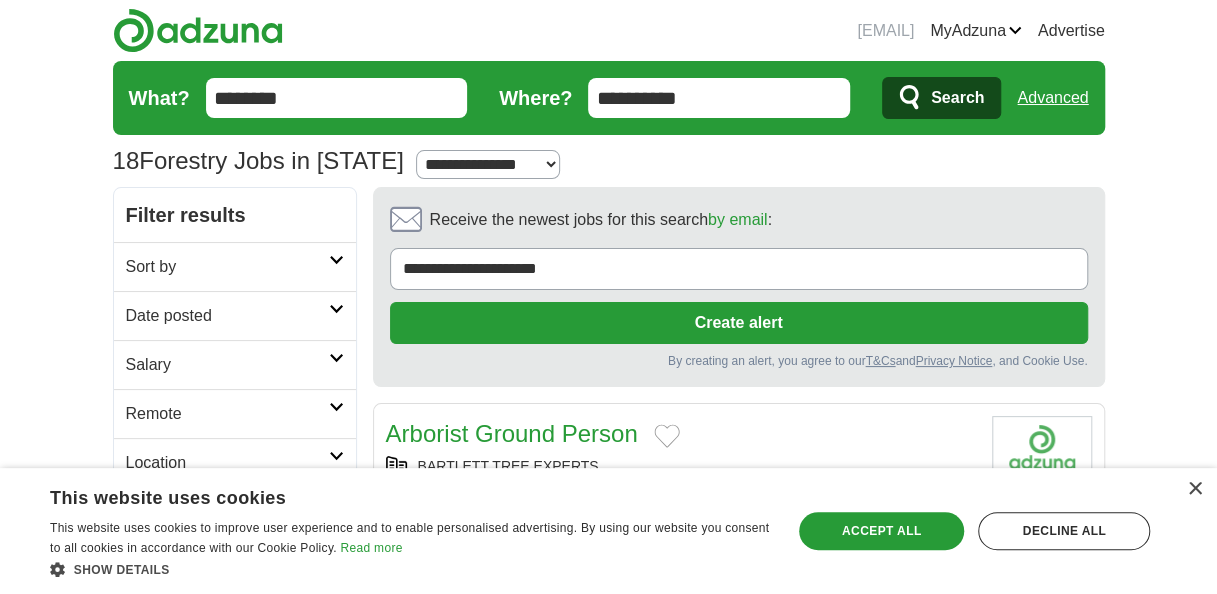 type on "********" 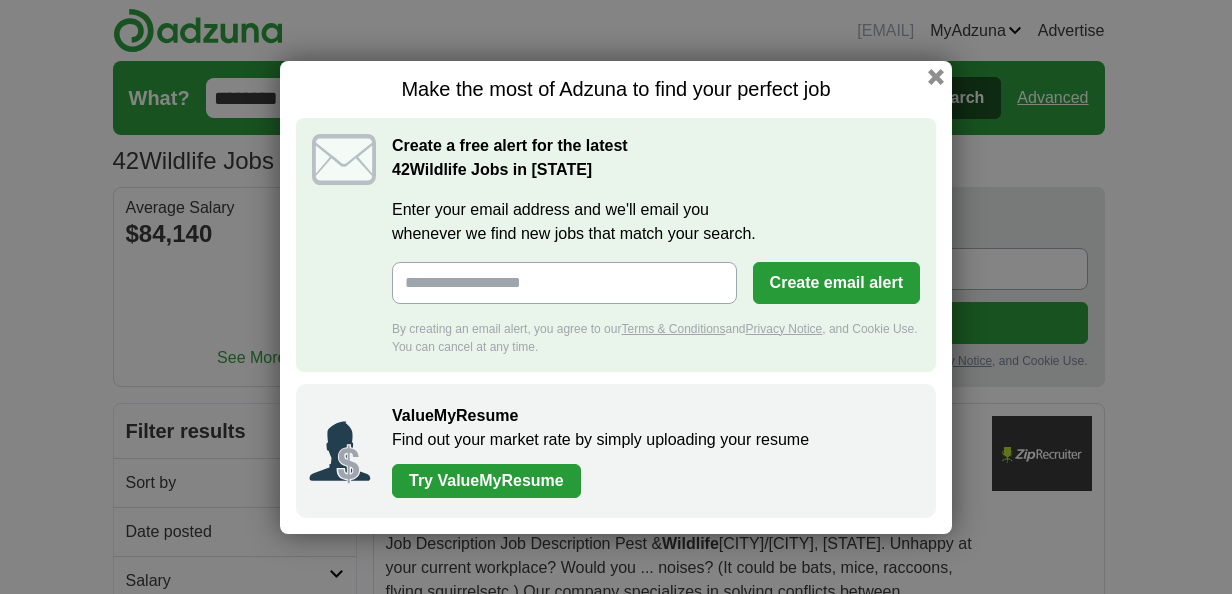 scroll, scrollTop: 0, scrollLeft: 0, axis: both 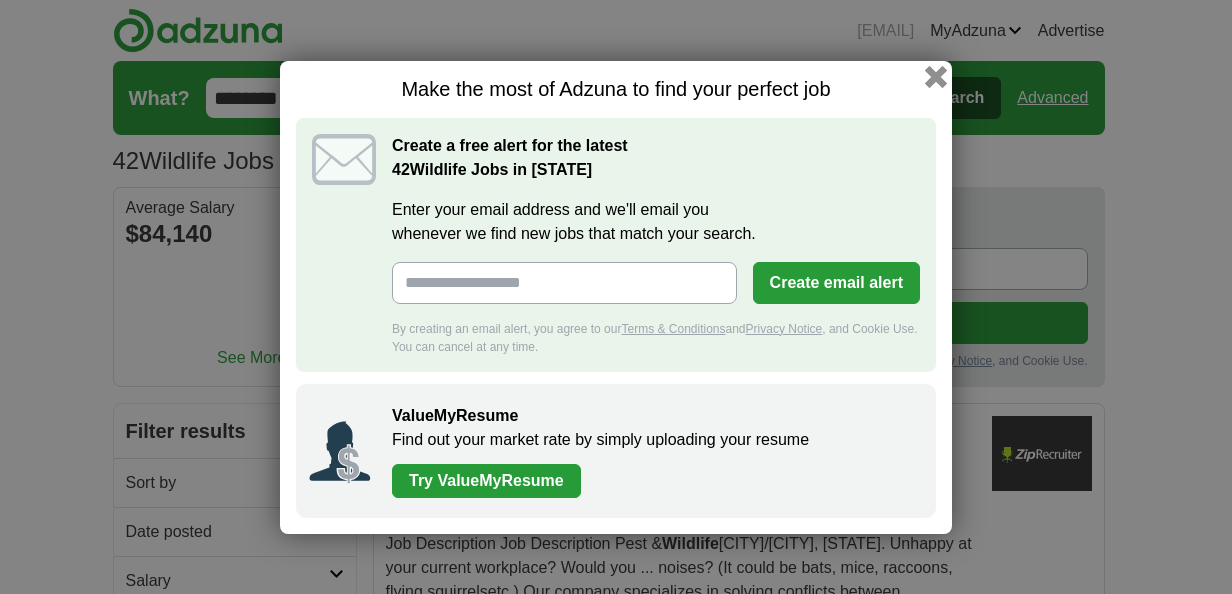 click at bounding box center (936, 76) 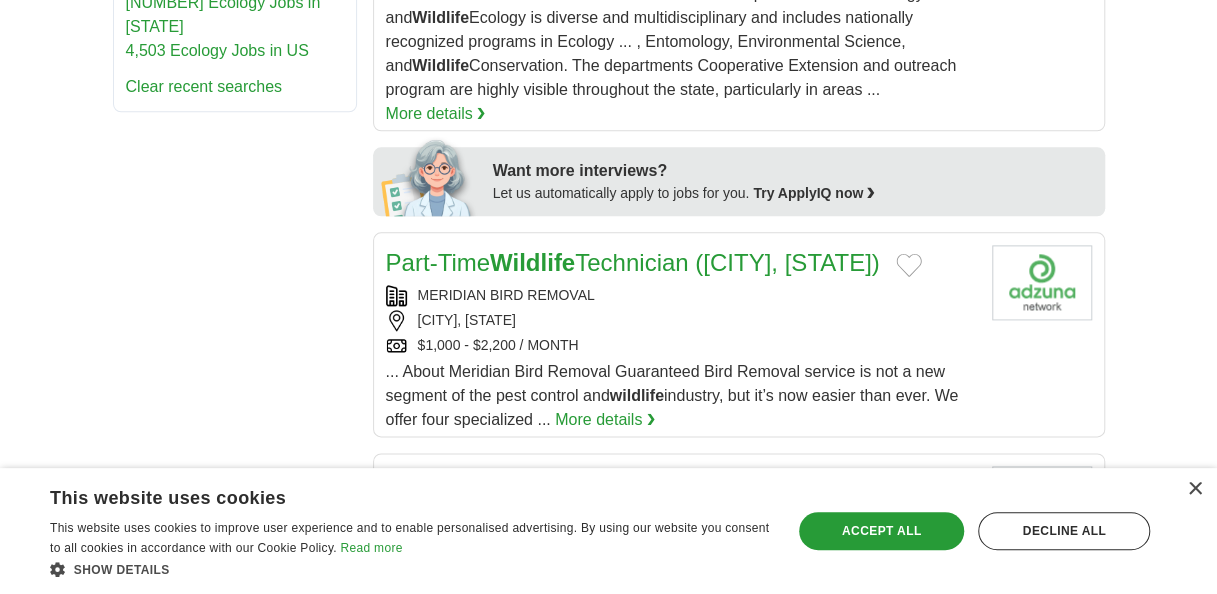 scroll, scrollTop: 1129, scrollLeft: 0, axis: vertical 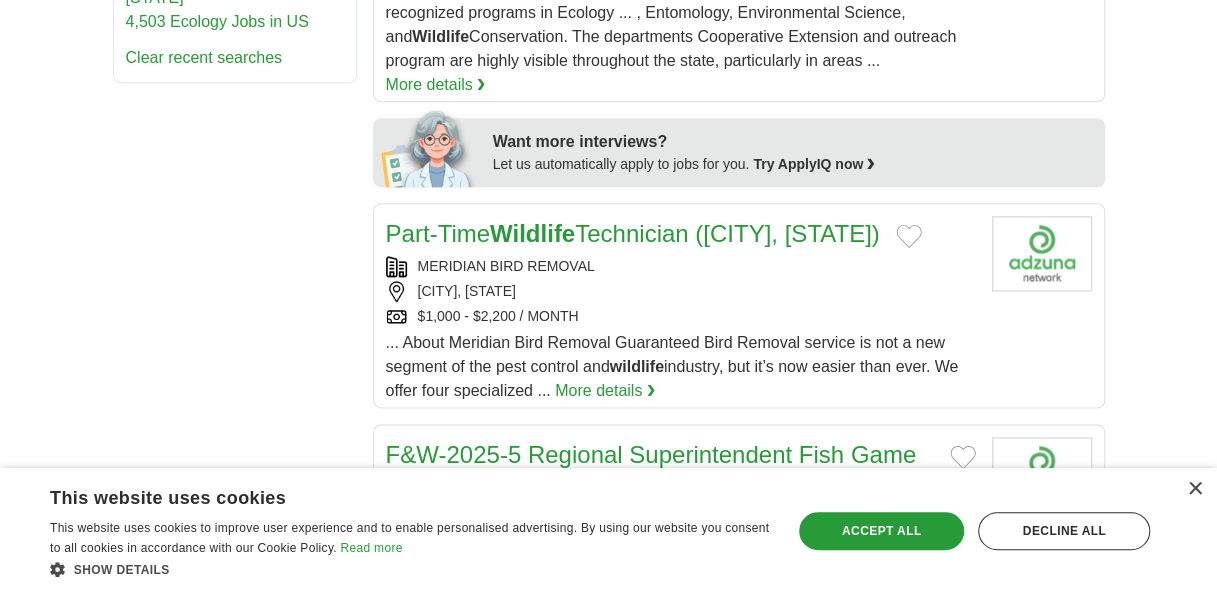 click on "Part-Time  Wildlife  Technician ([CITY], [STATE])" at bounding box center (633, 233) 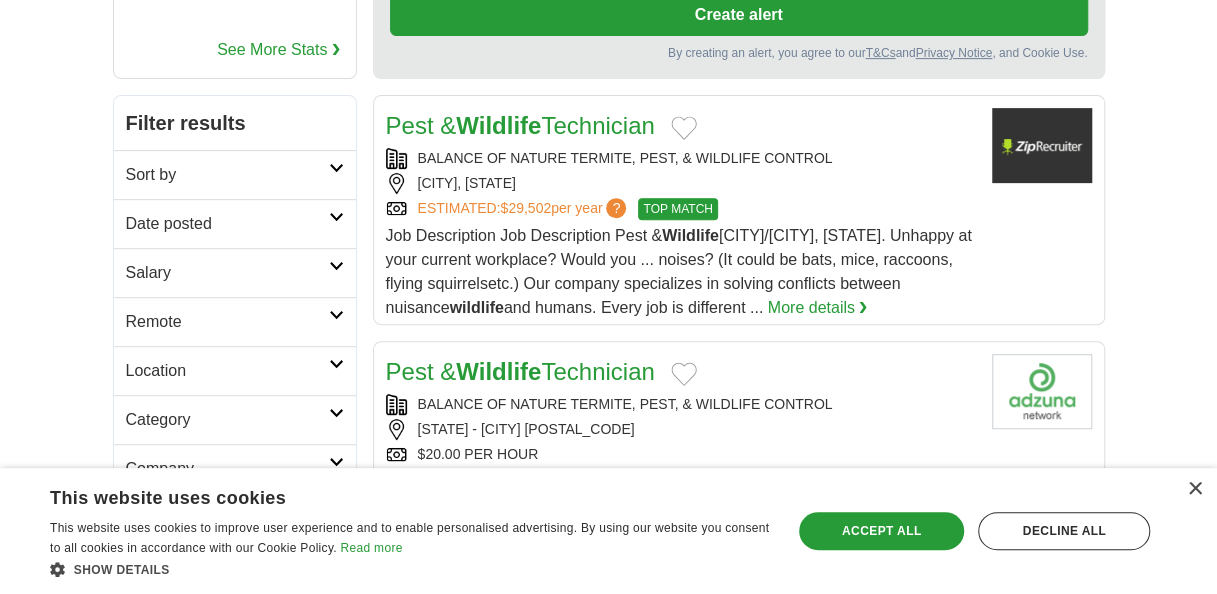 scroll, scrollTop: 0, scrollLeft: 0, axis: both 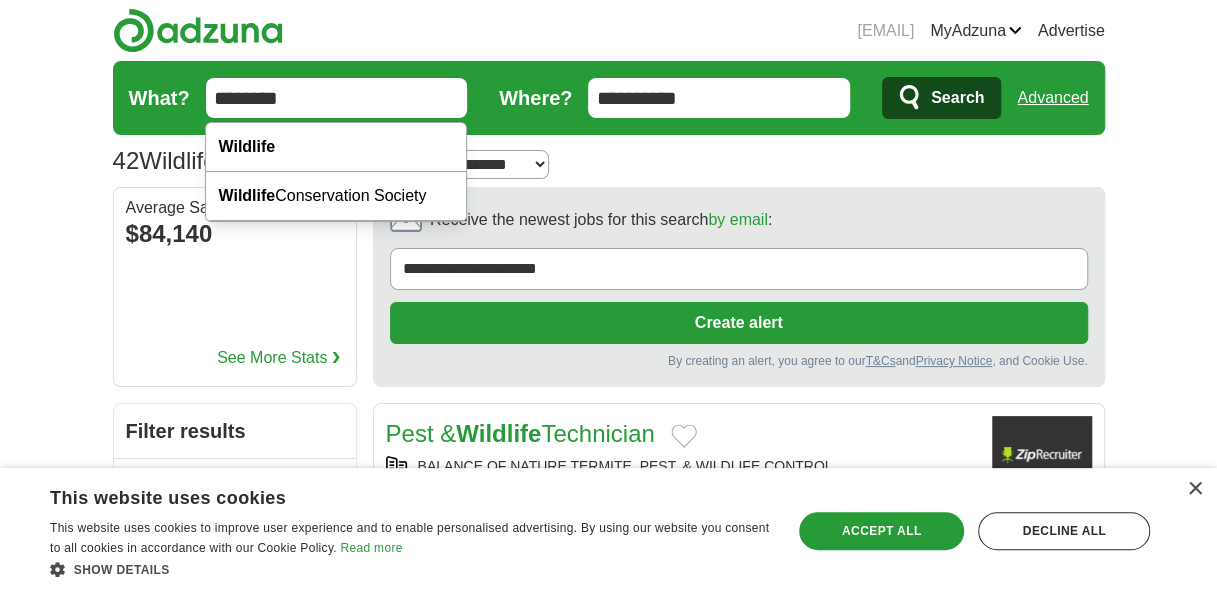 drag, startPoint x: 340, startPoint y: 84, endPoint x: 127, endPoint y: 69, distance: 213.52751 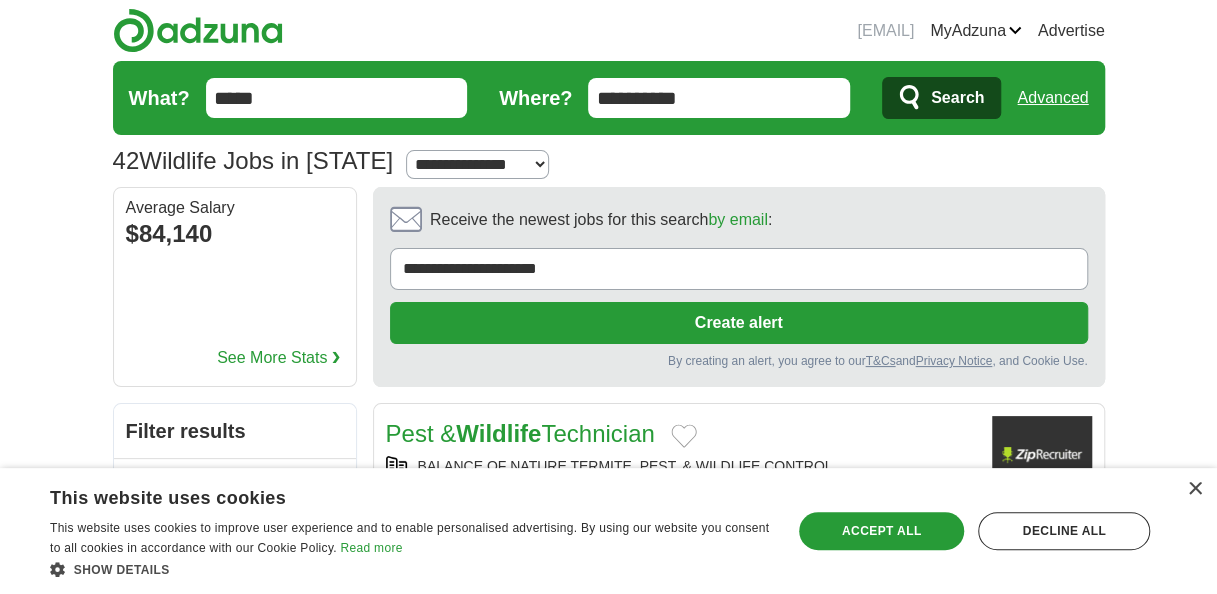 type on "*****" 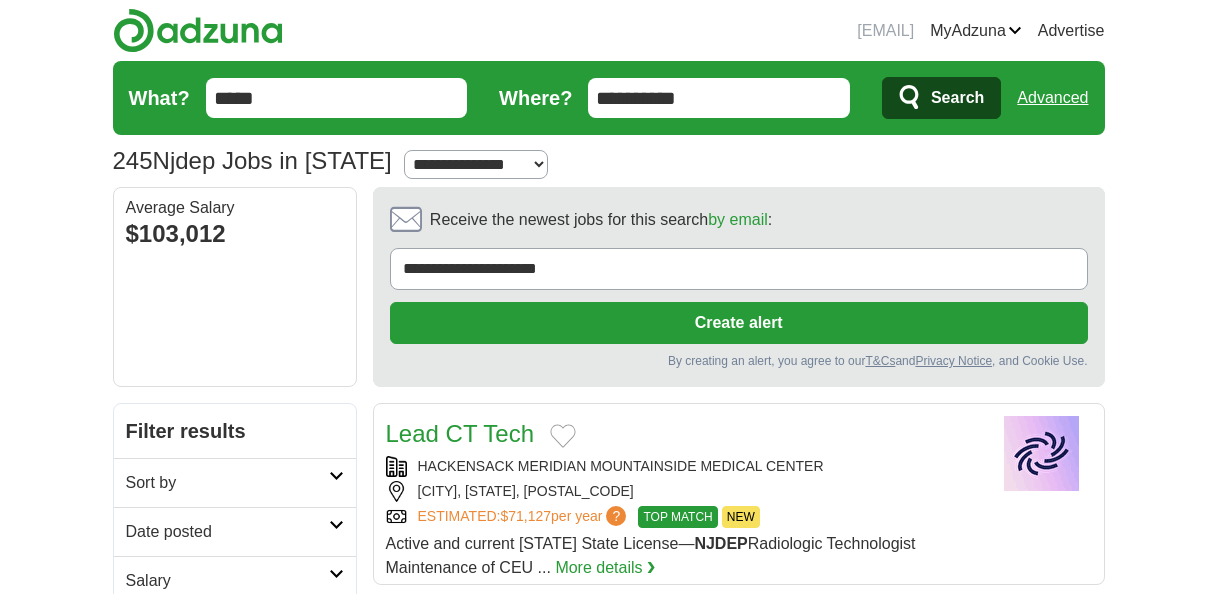 scroll, scrollTop: 0, scrollLeft: 0, axis: both 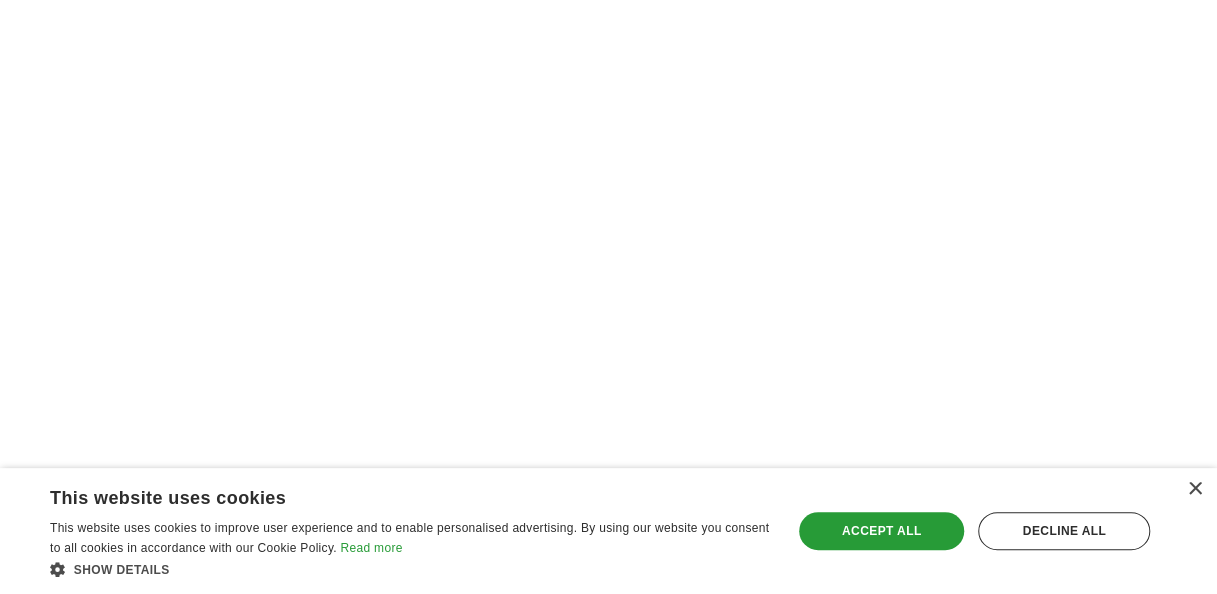 click on "×
This website uses cookies
This website uses cookies to improve user experience and to enable personalised advertising. By using our website you consent to all cookies in accordance with our Cookie Policy.
Read more
Show details
Hide details
Save & Close
Accept all
Decline all
Strictly necessary" at bounding box center [608, 531] 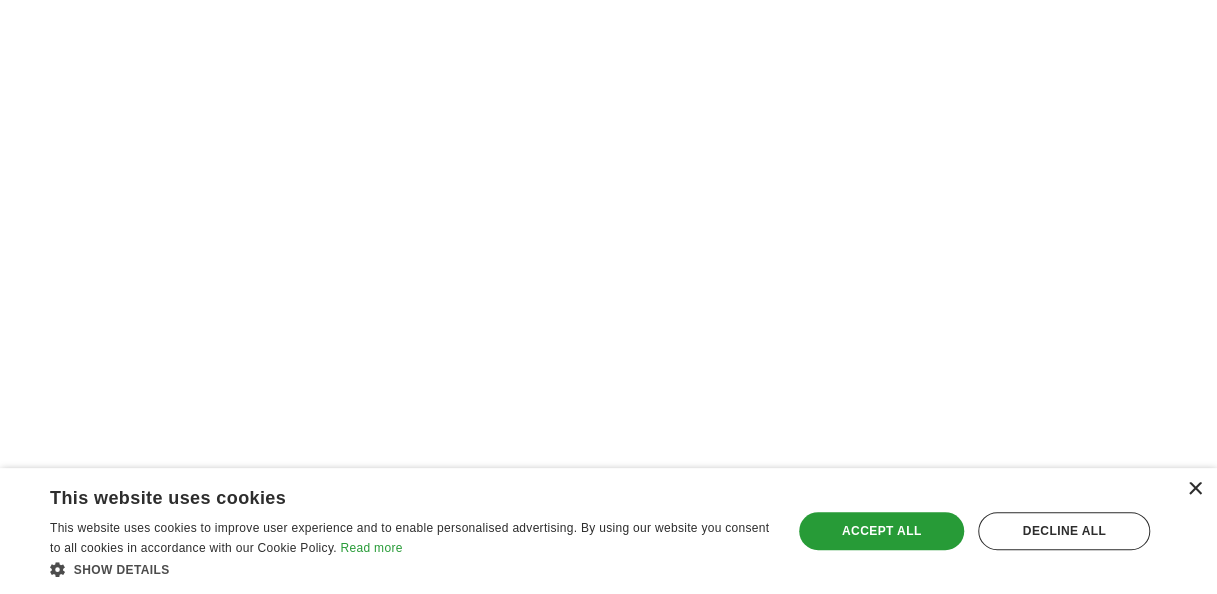 click on "×" at bounding box center (1194, 489) 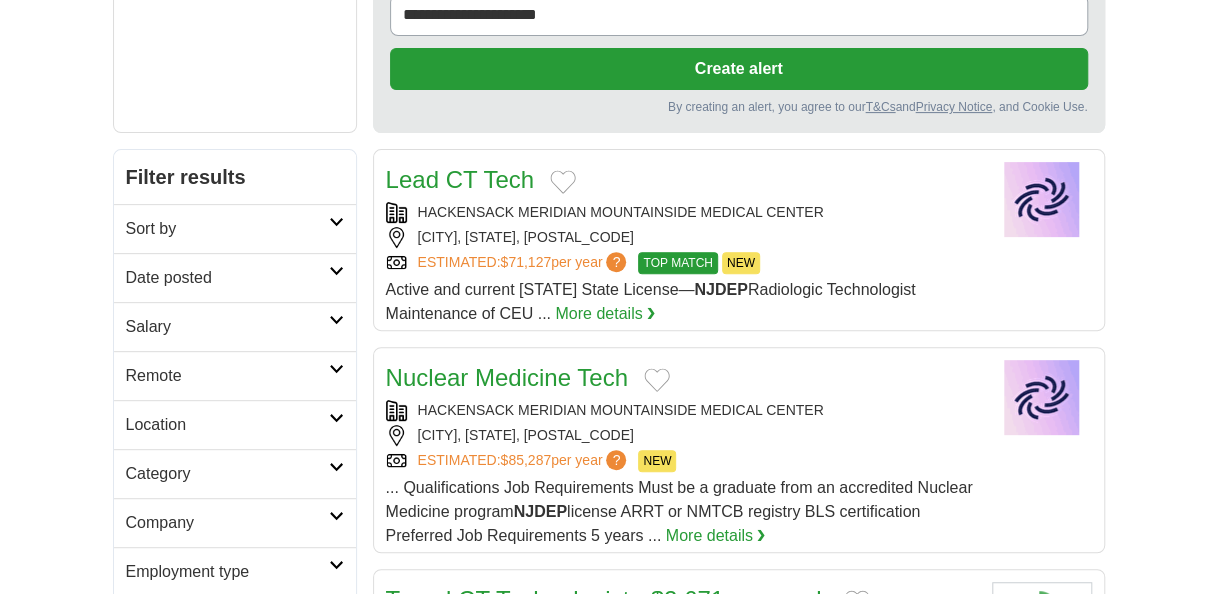 scroll, scrollTop: 0, scrollLeft: 0, axis: both 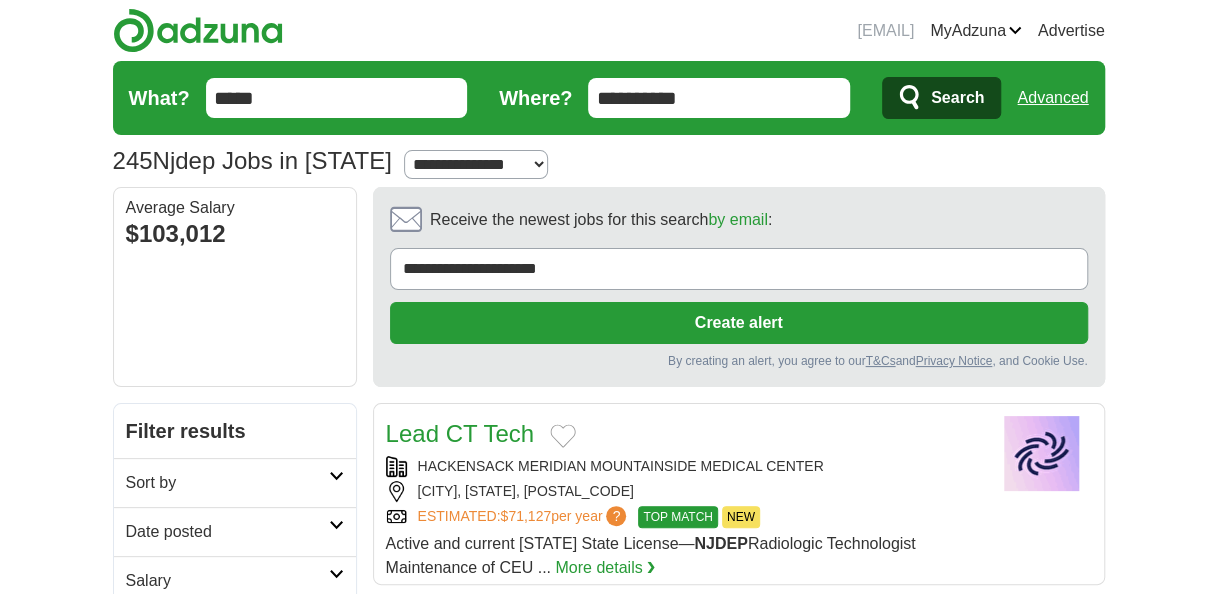 drag, startPoint x: 744, startPoint y: 79, endPoint x: 450, endPoint y: 64, distance: 294.38242 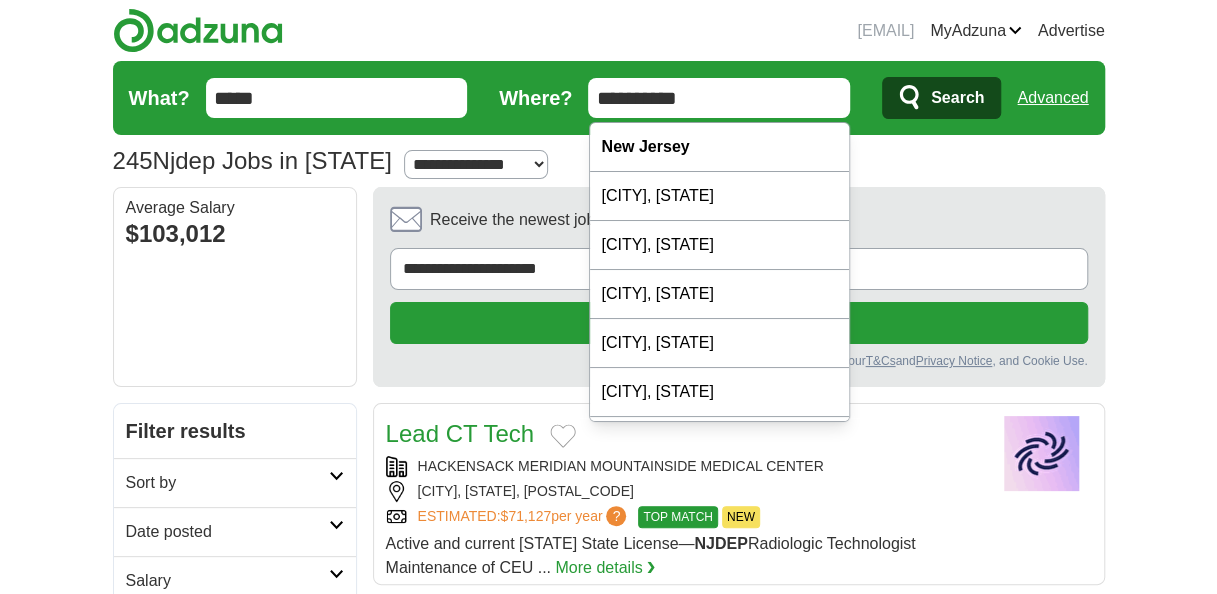 click on "**********" at bounding box center (609, 98) 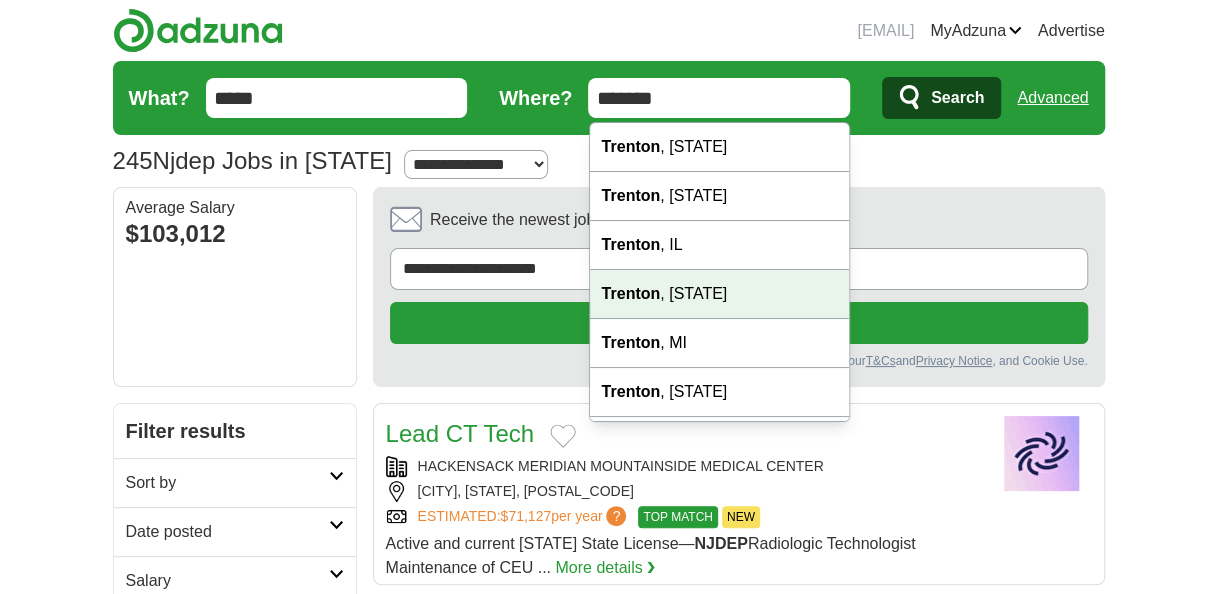 scroll, scrollTop: 188, scrollLeft: 0, axis: vertical 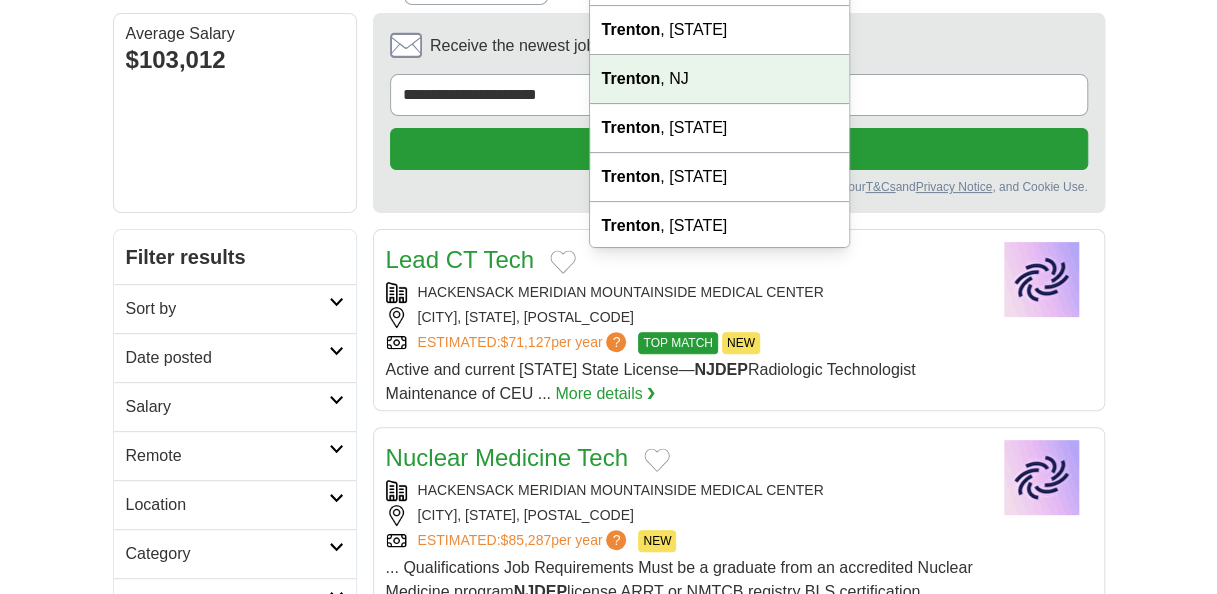 click on "Trenton , NJ" at bounding box center (720, 79) 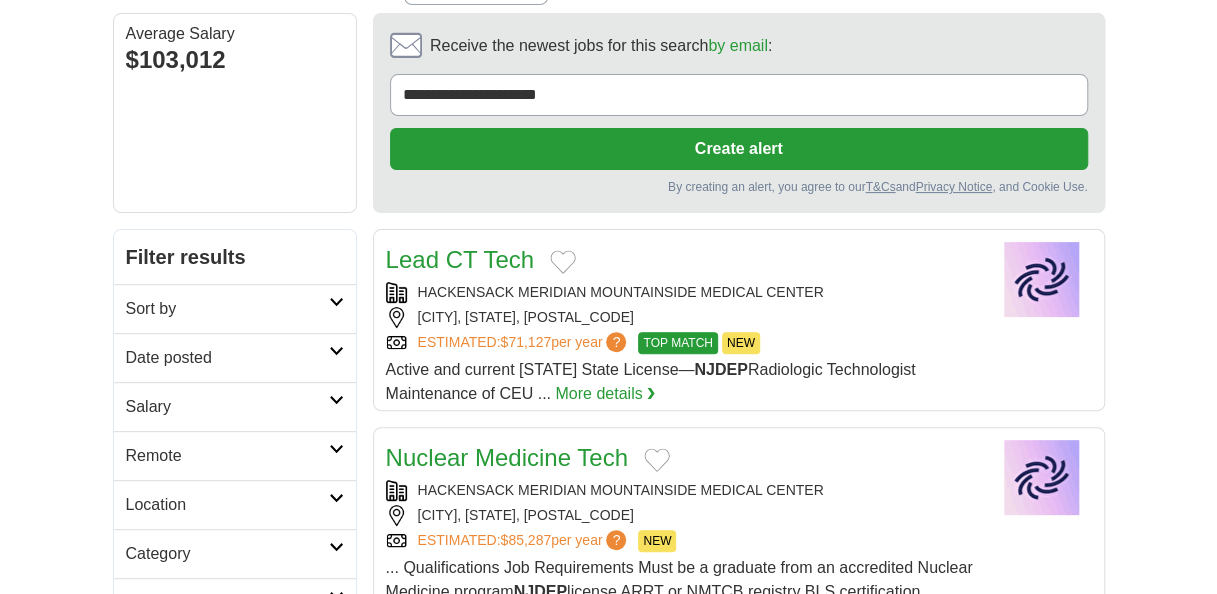 scroll, scrollTop: 0, scrollLeft: 0, axis: both 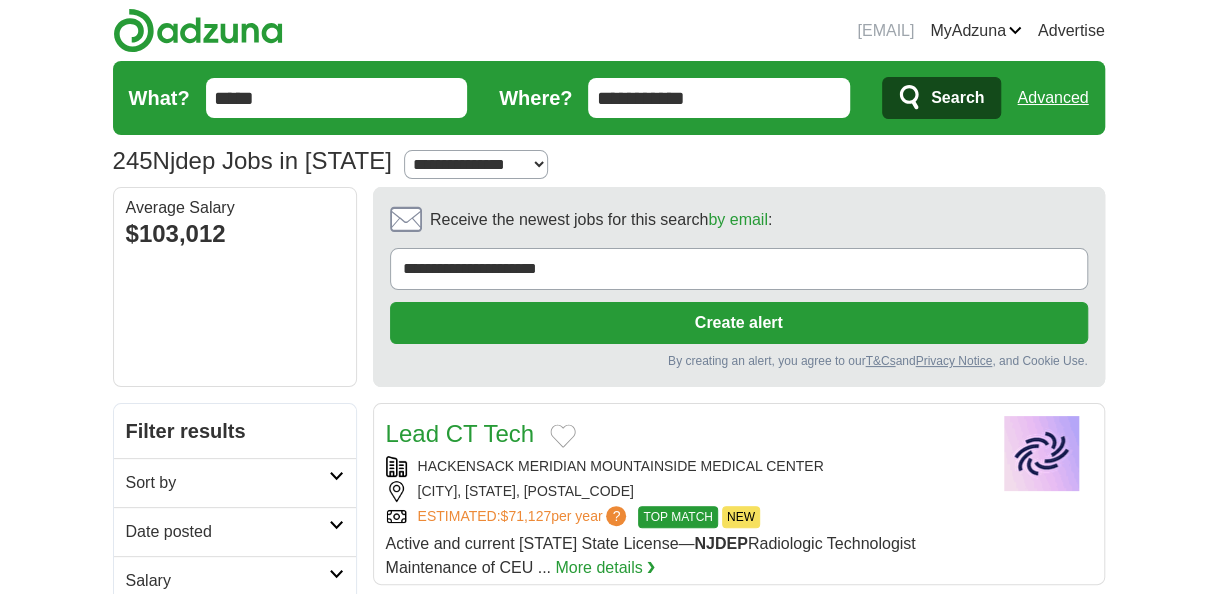 click 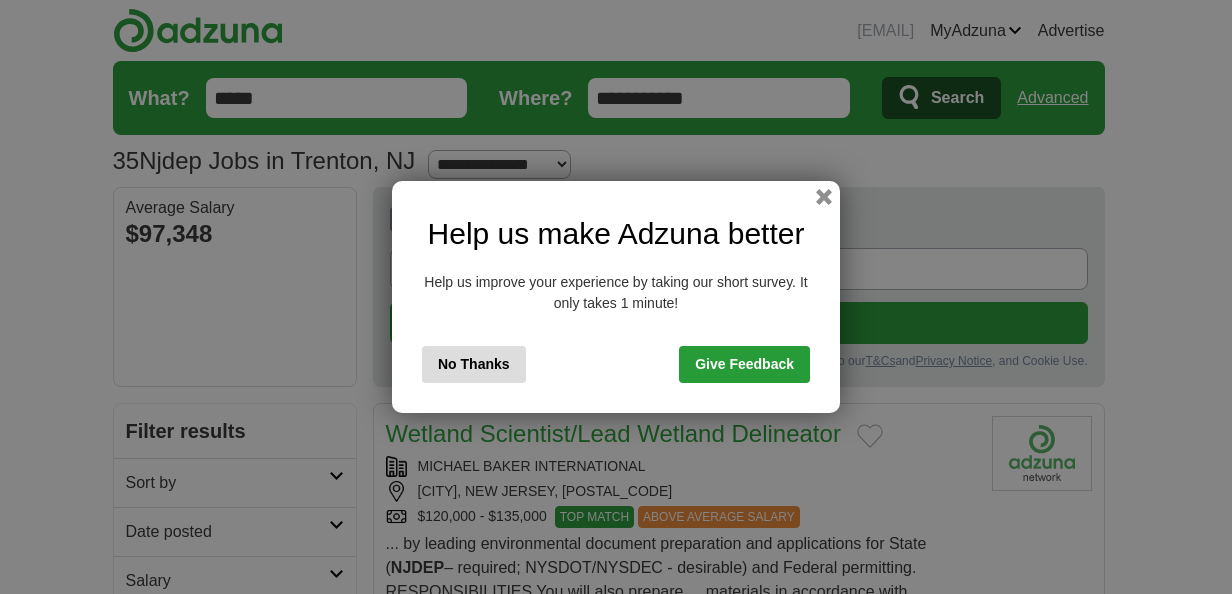 scroll, scrollTop: 0, scrollLeft: 0, axis: both 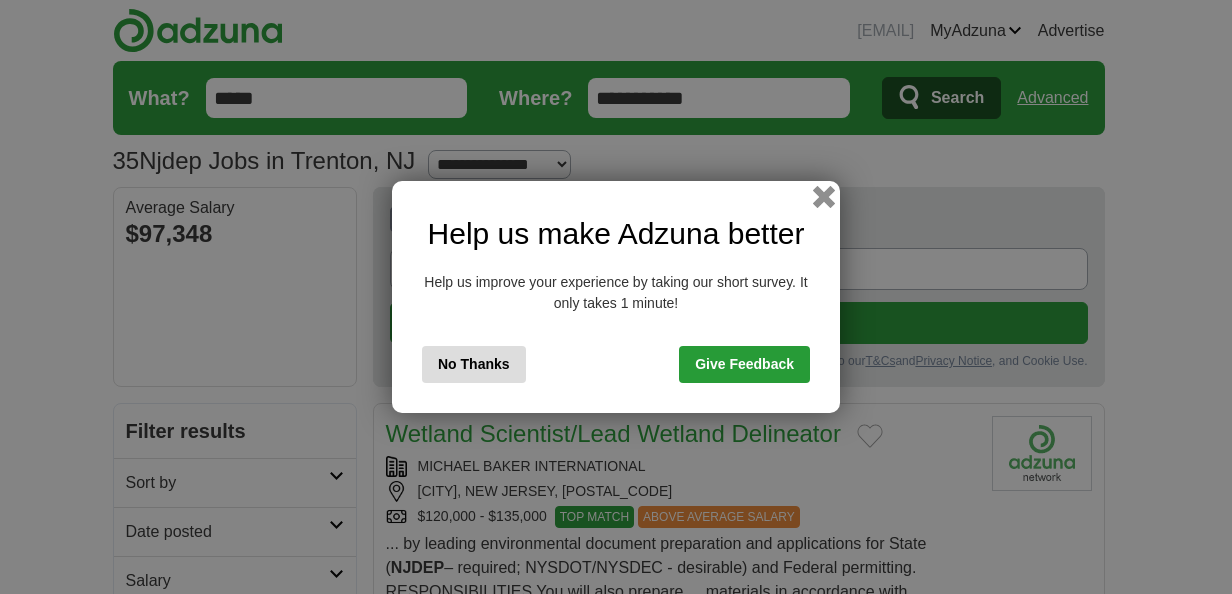 click at bounding box center [824, 197] 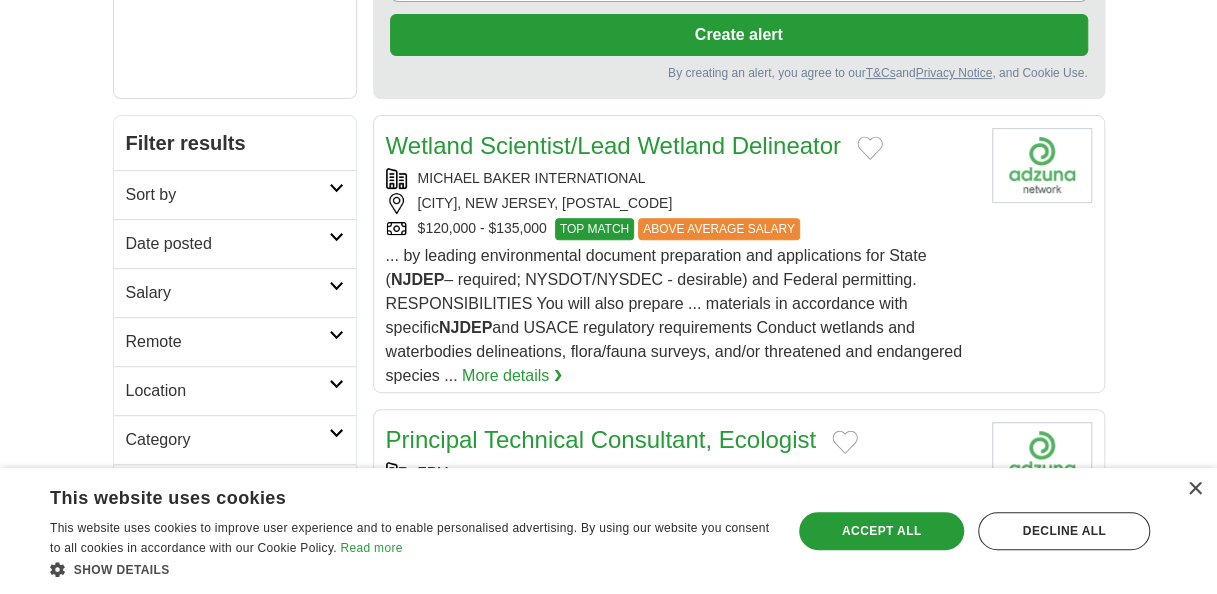 scroll, scrollTop: 289, scrollLeft: 0, axis: vertical 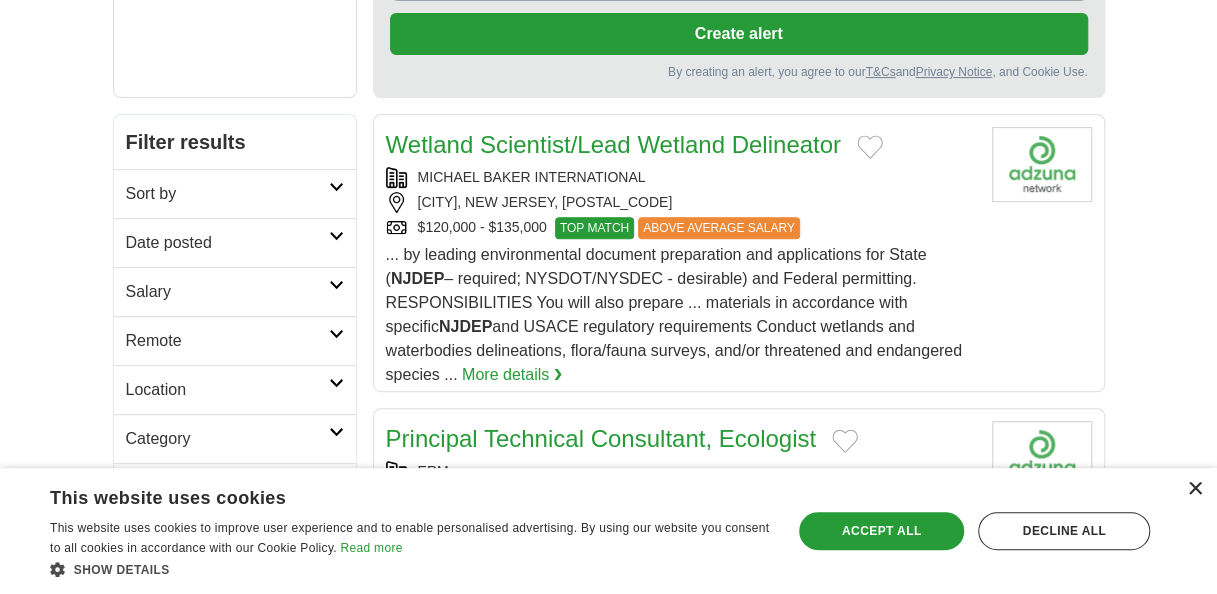 click on "×" at bounding box center [1194, 489] 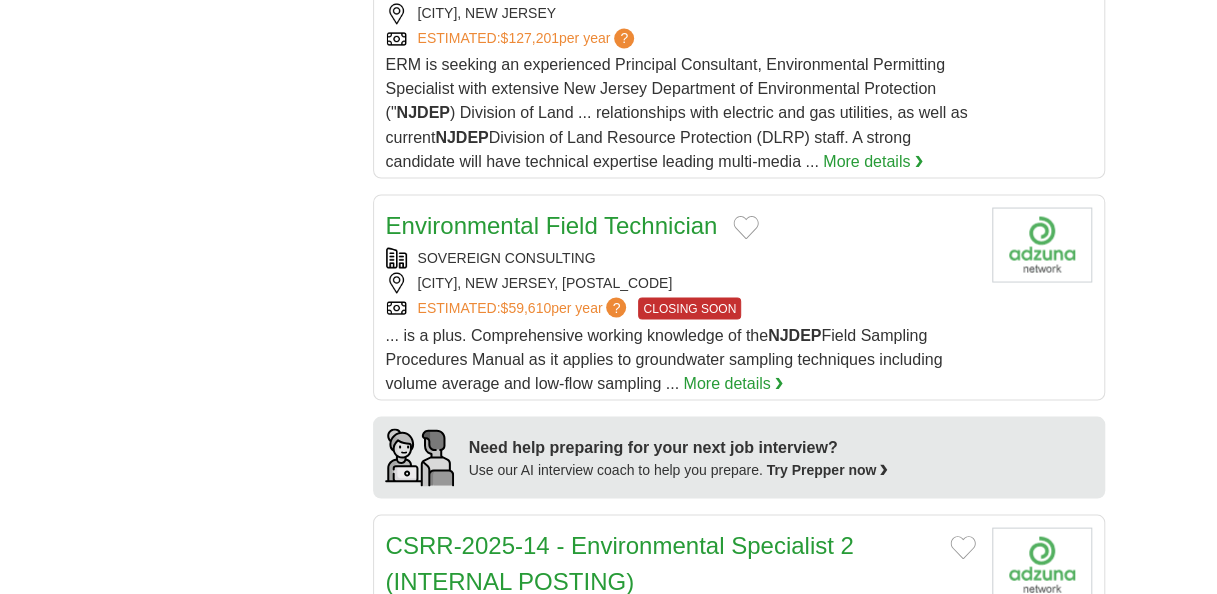 scroll, scrollTop: 1703, scrollLeft: 0, axis: vertical 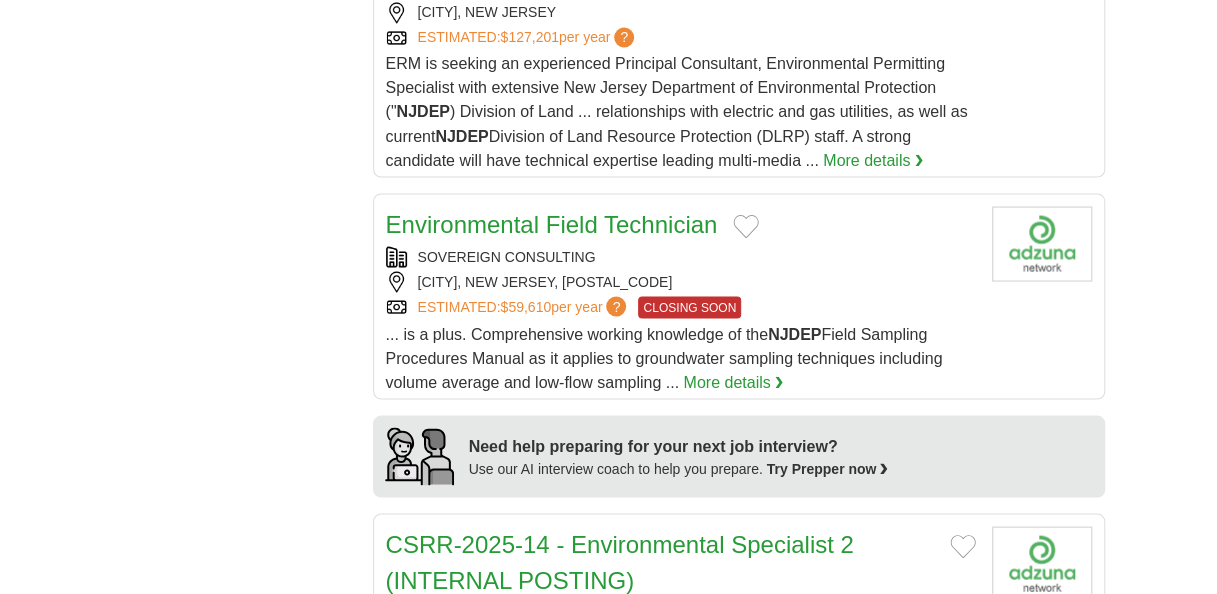 click on "Environmental Field Technician" at bounding box center (552, 223) 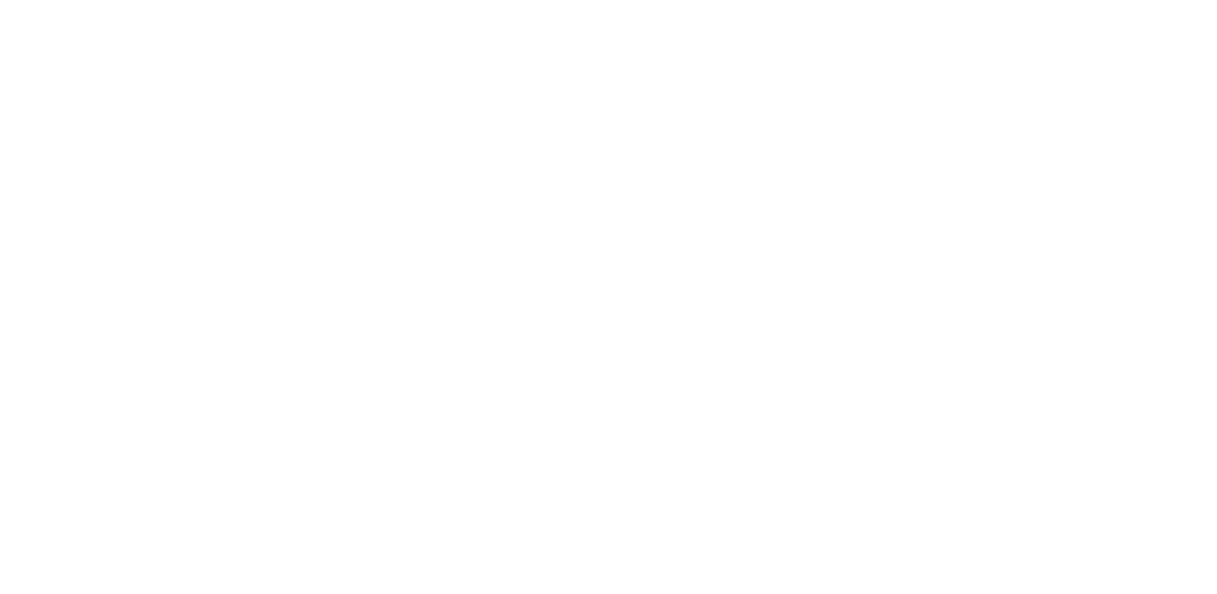 scroll, scrollTop: 4260, scrollLeft: 0, axis: vertical 